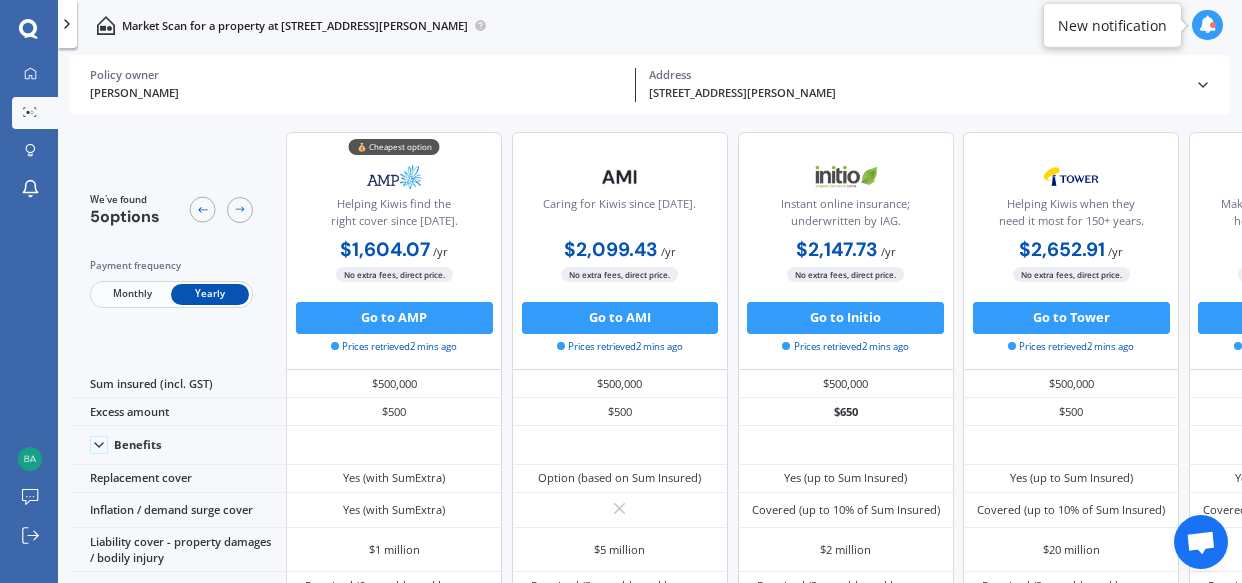 scroll, scrollTop: 0, scrollLeft: 0, axis: both 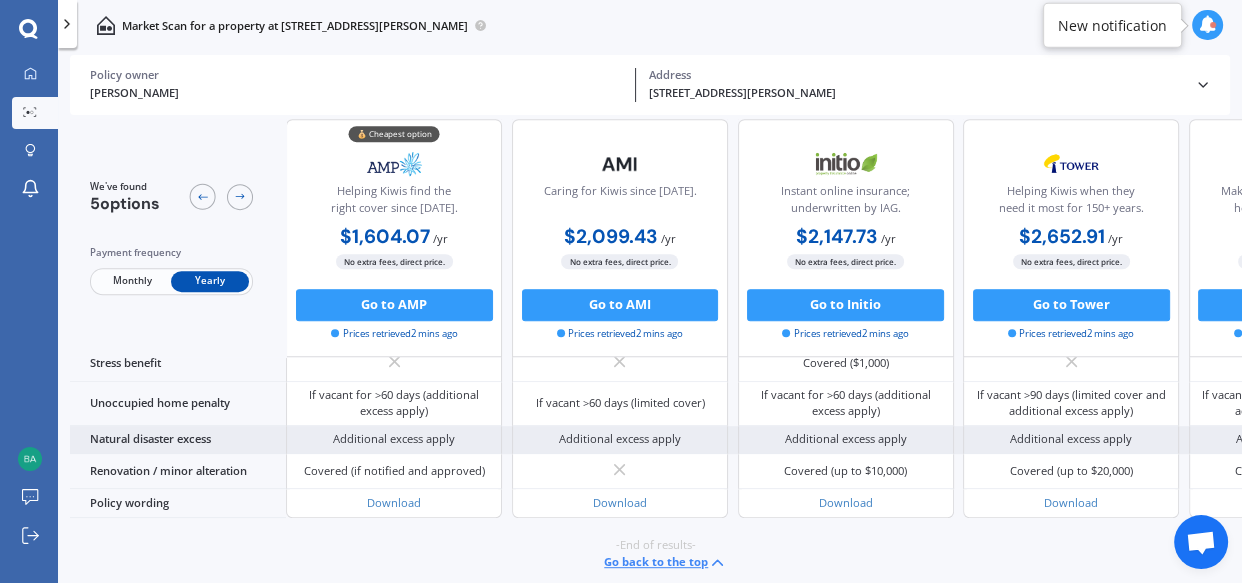 click on "Additional excess apply" at bounding box center (394, 439) 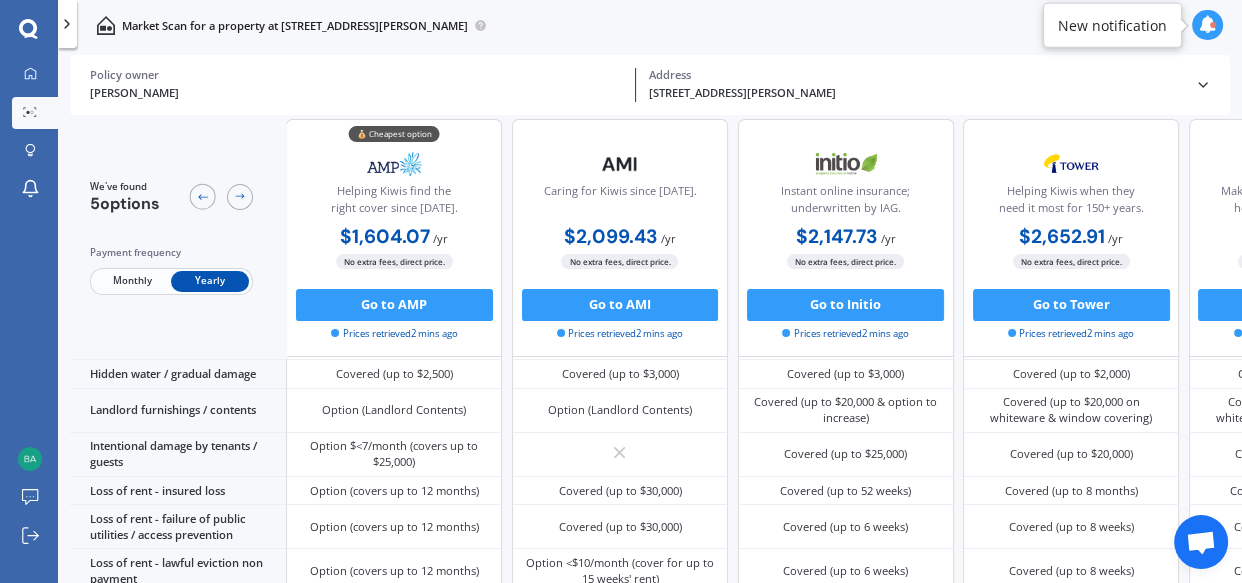 scroll, scrollTop: 636, scrollLeft: 0, axis: vertical 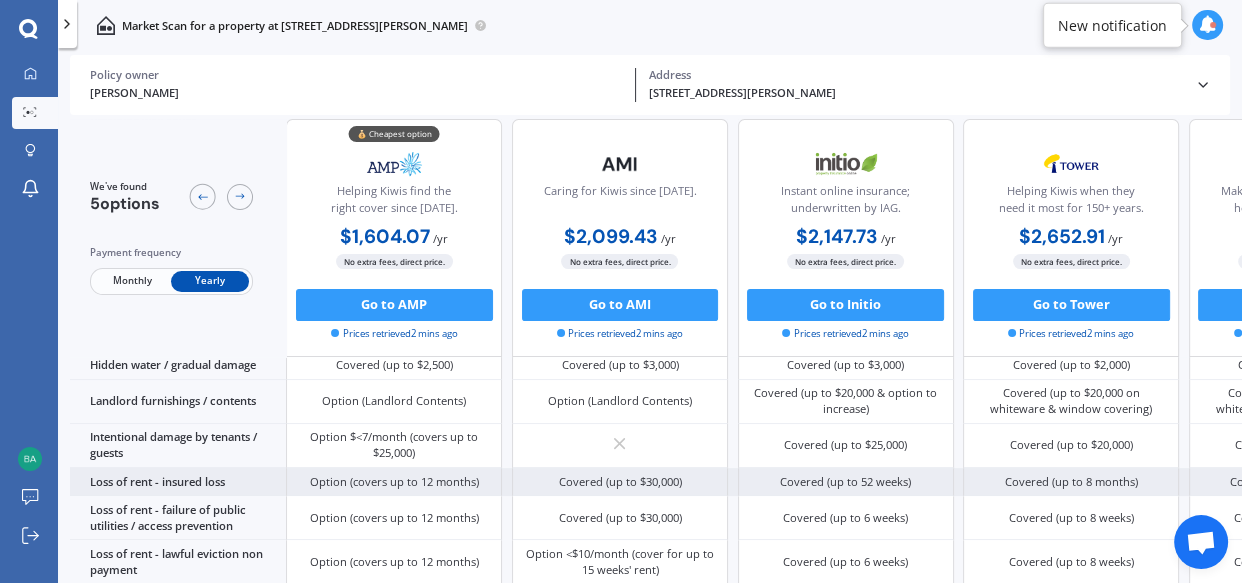 click on "Loss of rent - insured loss" at bounding box center (178, 482) 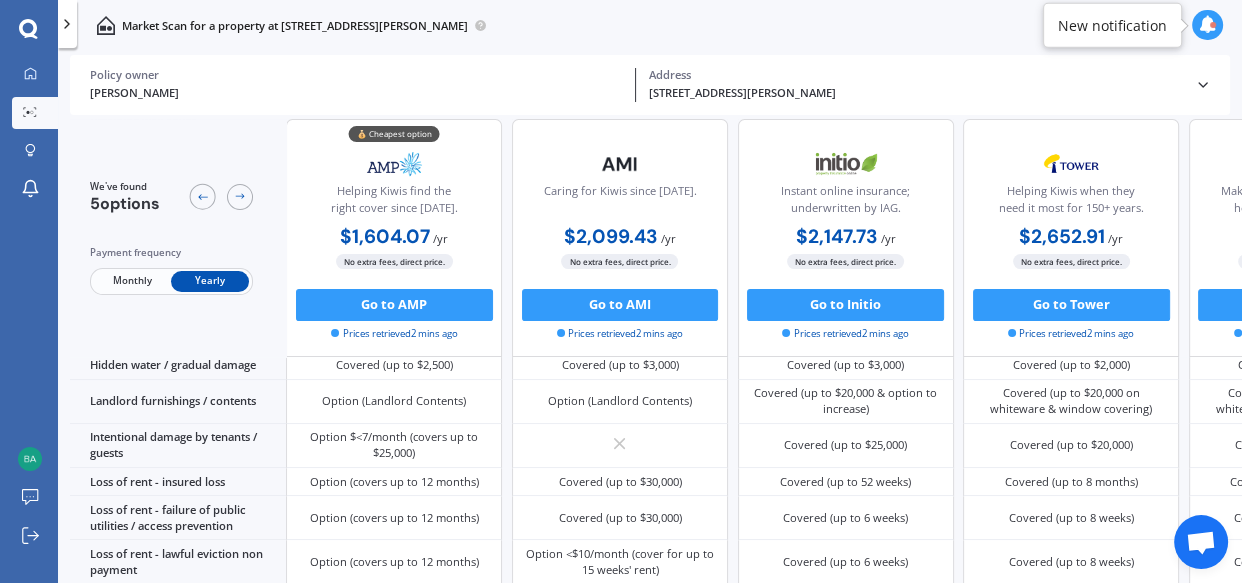 click on "[PERSON_NAME]" at bounding box center [356, 93] 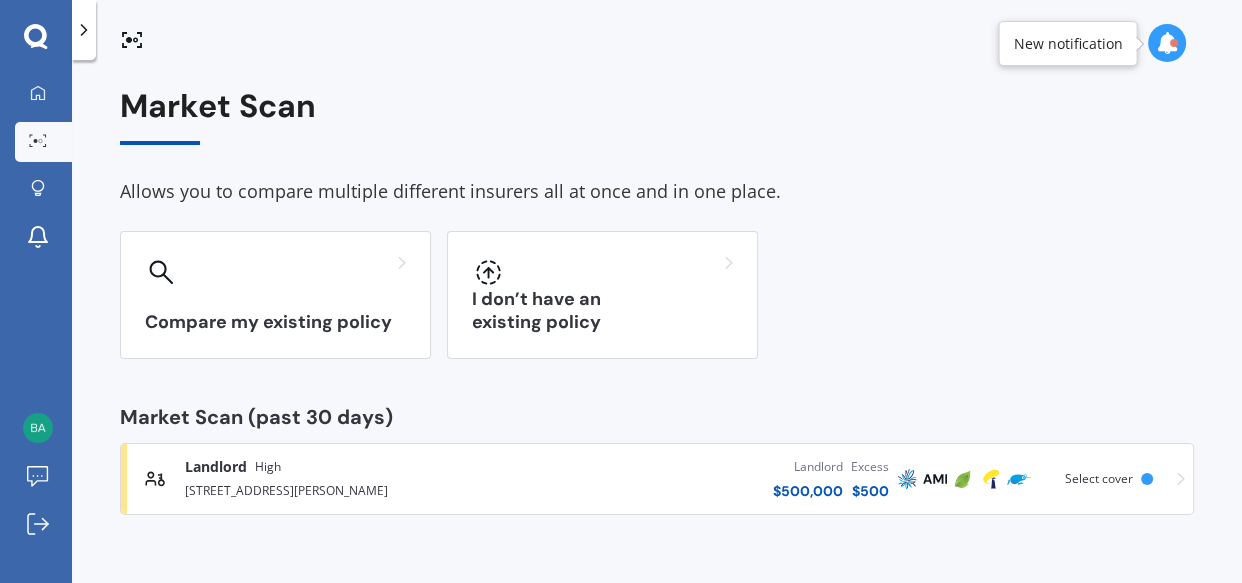 click on "[STREET_ADDRESS][PERSON_NAME]" at bounding box center (352, 489) 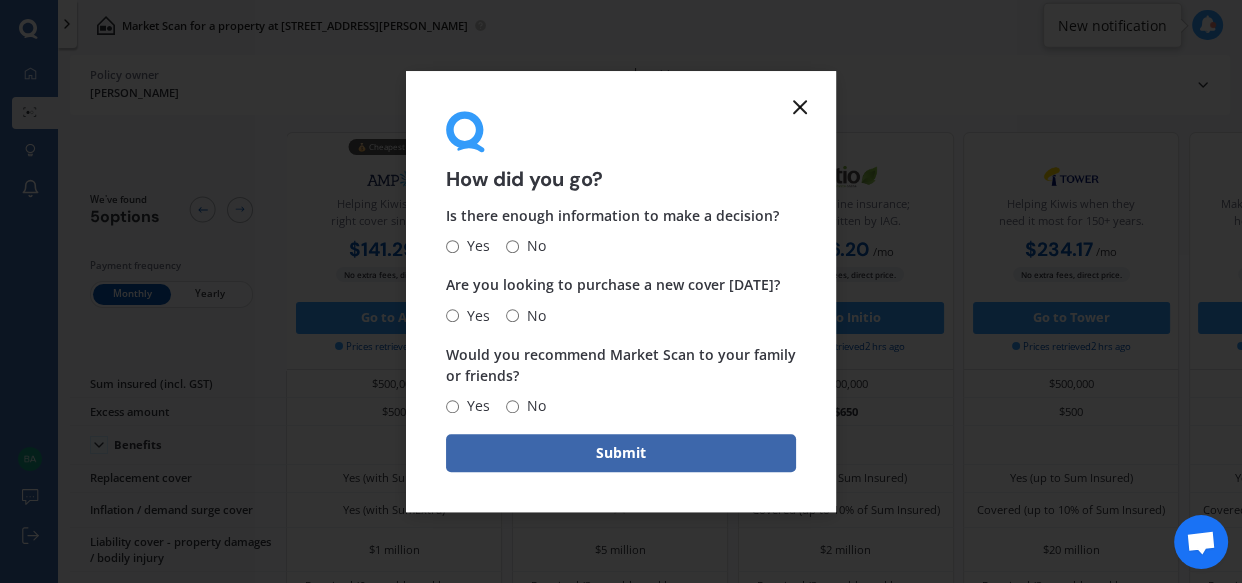 click 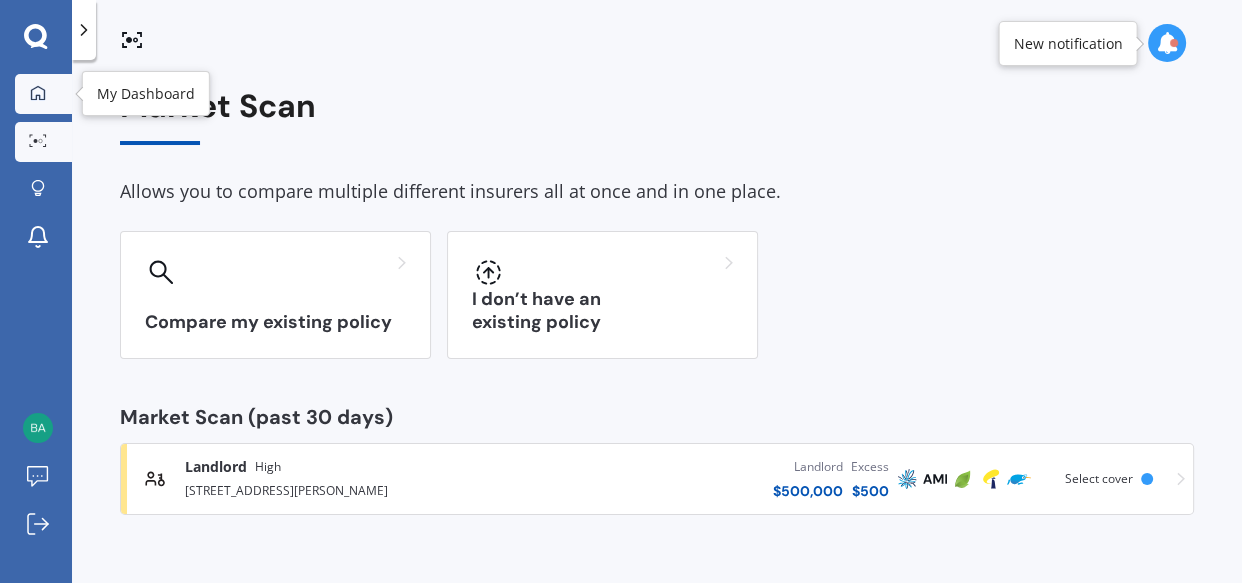 click at bounding box center (38, 94) 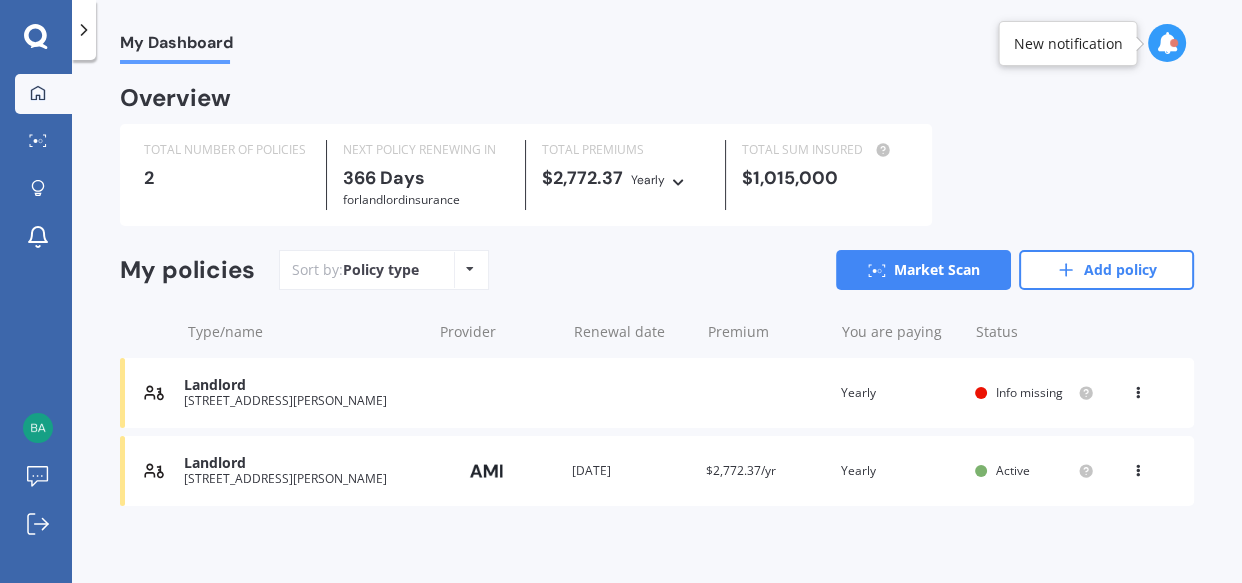 click on "Renewal date [DATE]" at bounding box center (631, 471) 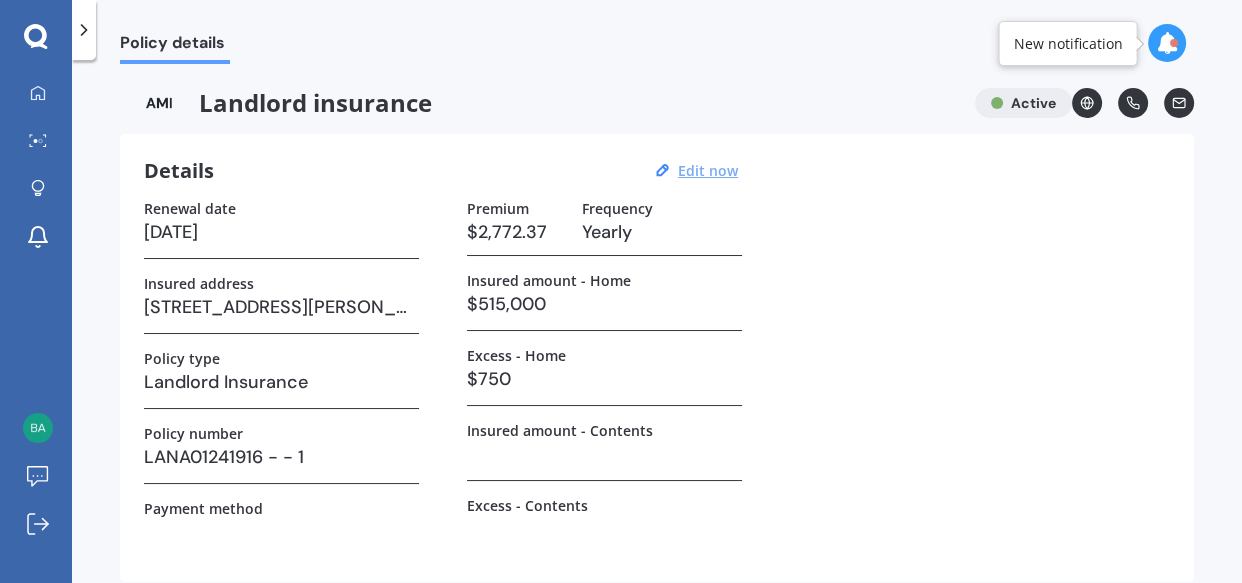 click on "Edit now" at bounding box center (708, 170) 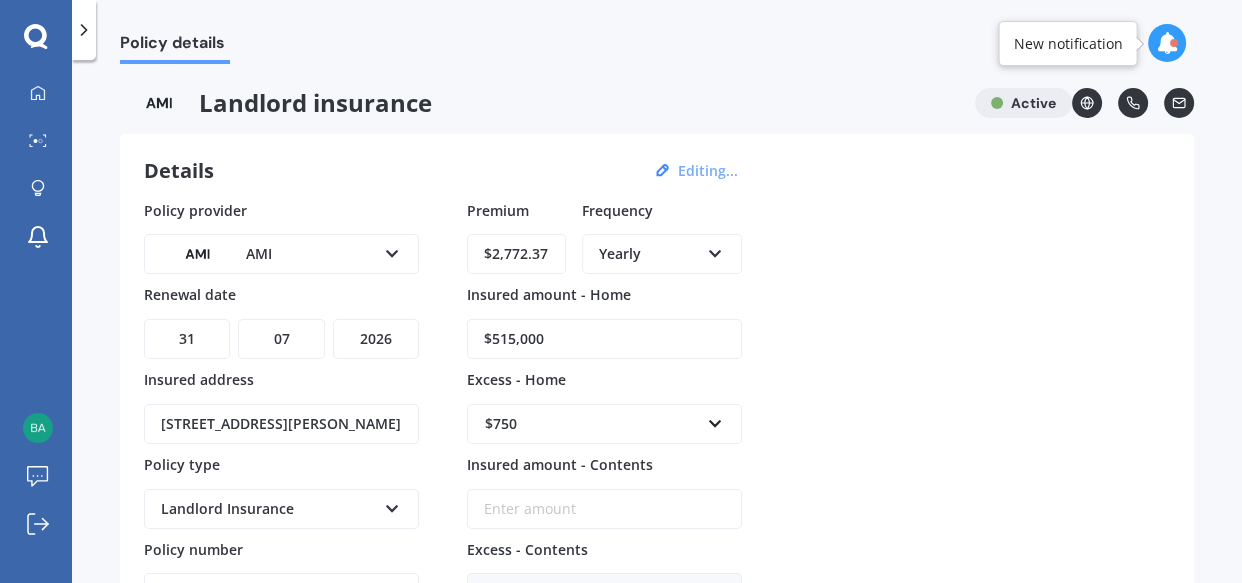 click on "YYYY 2027 2026 2025 2024 2023 2022 2021 2020 2019 2018 2017 2016 2015 2014 2013 2012 2011 2010 2009 2008 2007 2006 2005 2004 2003 2002 2001 2000 1999 1998 1997 1996 1995 1994 1993 1992 1991 1990 1989 1988 1987 1986 1985 1984 1983 1982 1981 1980 1979 1978 1977 1976 1975 1974 1973 1972 1971 1970 1969 1968 1967 1966 1965 1964 1963 1962 1961 1960 1959 1958 1957 1956 1955 1954 1953 1952 1951 1950 1949 1948 1947 1946 1945 1944 1943 1942 1941 1940 1939 1938 1937 1936 1935 1934 1933 1932 1931 1930 1929 1928" at bounding box center (376, 339) 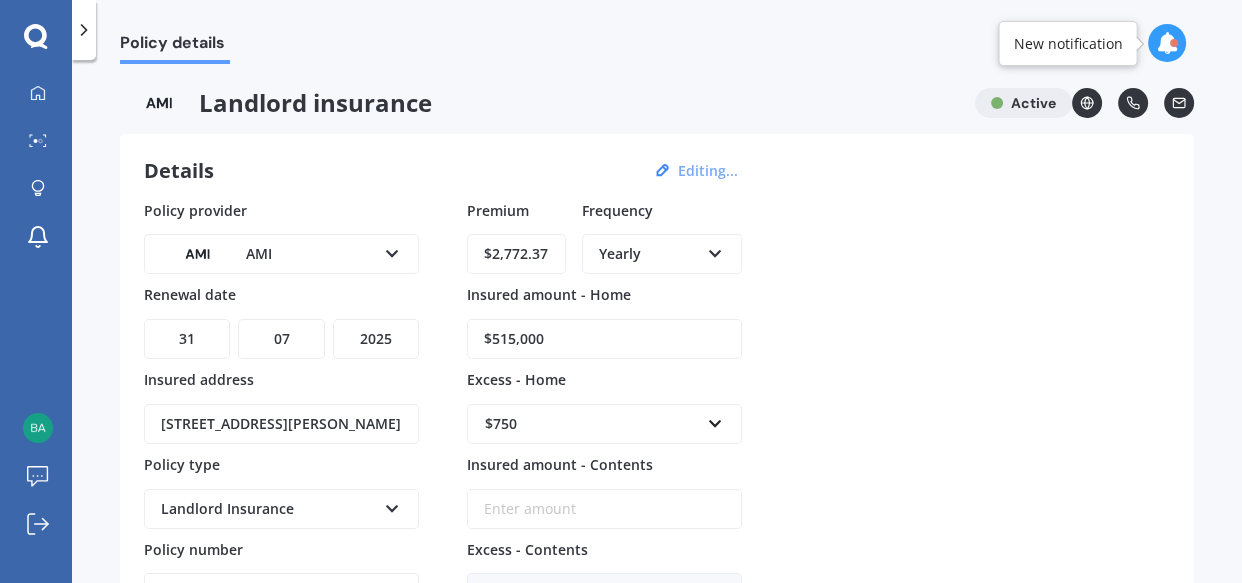 click on "YYYY 2027 2026 2025 2024 2023 2022 2021 2020 2019 2018 2017 2016 2015 2014 2013 2012 2011 2010 2009 2008 2007 2006 2005 2004 2003 2002 2001 2000 1999 1998 1997 1996 1995 1994 1993 1992 1991 1990 1989 1988 1987 1986 1985 1984 1983 1982 1981 1980 1979 1978 1977 1976 1975 1974 1973 1972 1971 1970 1969 1968 1967 1966 1965 1964 1963 1962 1961 1960 1959 1958 1957 1956 1955 1954 1953 1952 1951 1950 1949 1948 1947 1946 1945 1944 1943 1942 1941 1940 1939 1938 1937 1936 1935 1934 1933 1932 1931 1930 1929 1928" at bounding box center (376, 339) 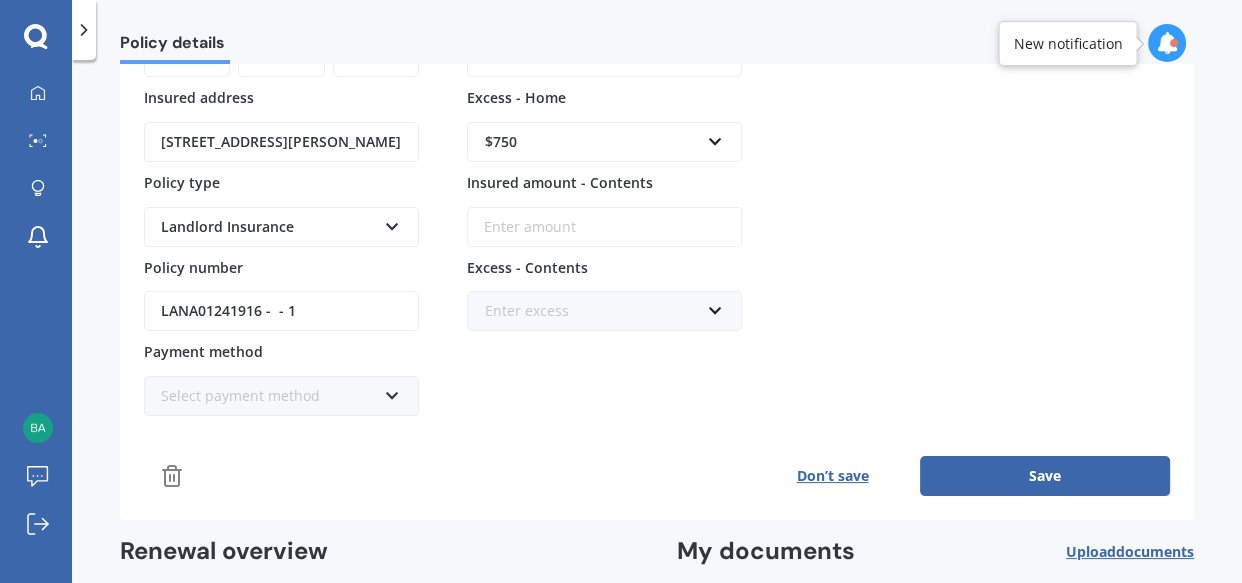 scroll, scrollTop: 287, scrollLeft: 0, axis: vertical 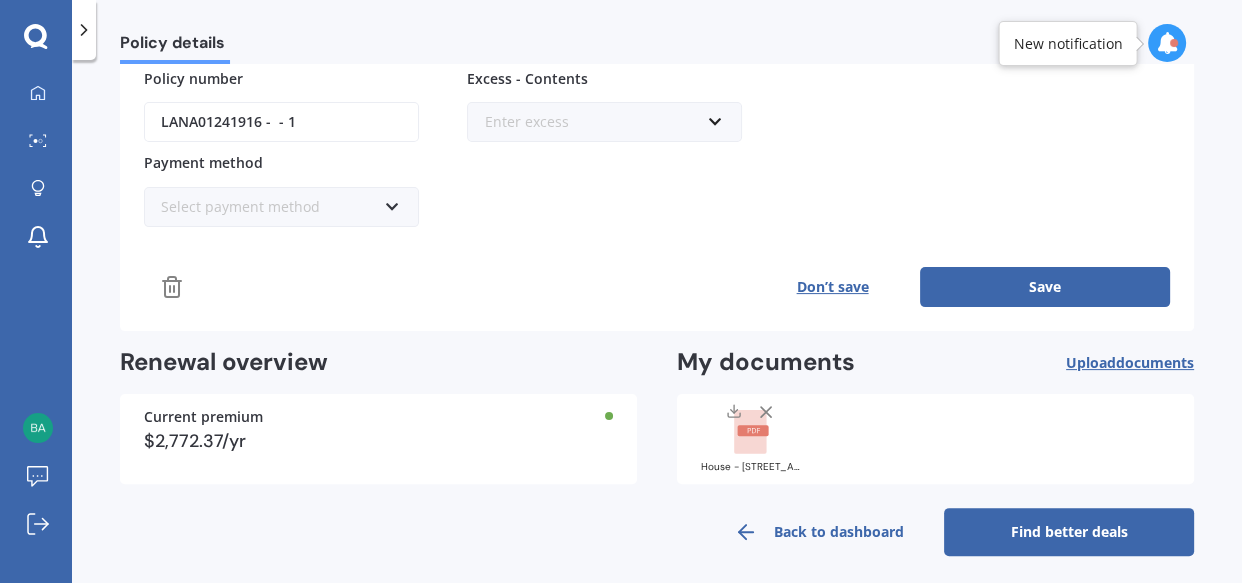 click on "Save" at bounding box center [1045, 287] 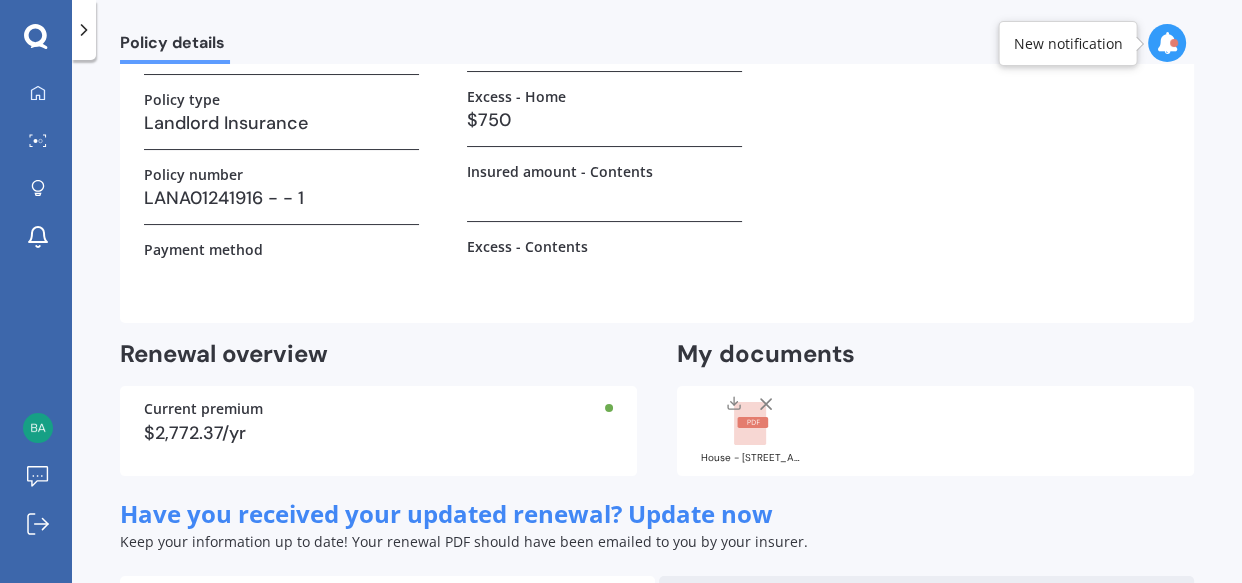 scroll, scrollTop: 471, scrollLeft: 0, axis: vertical 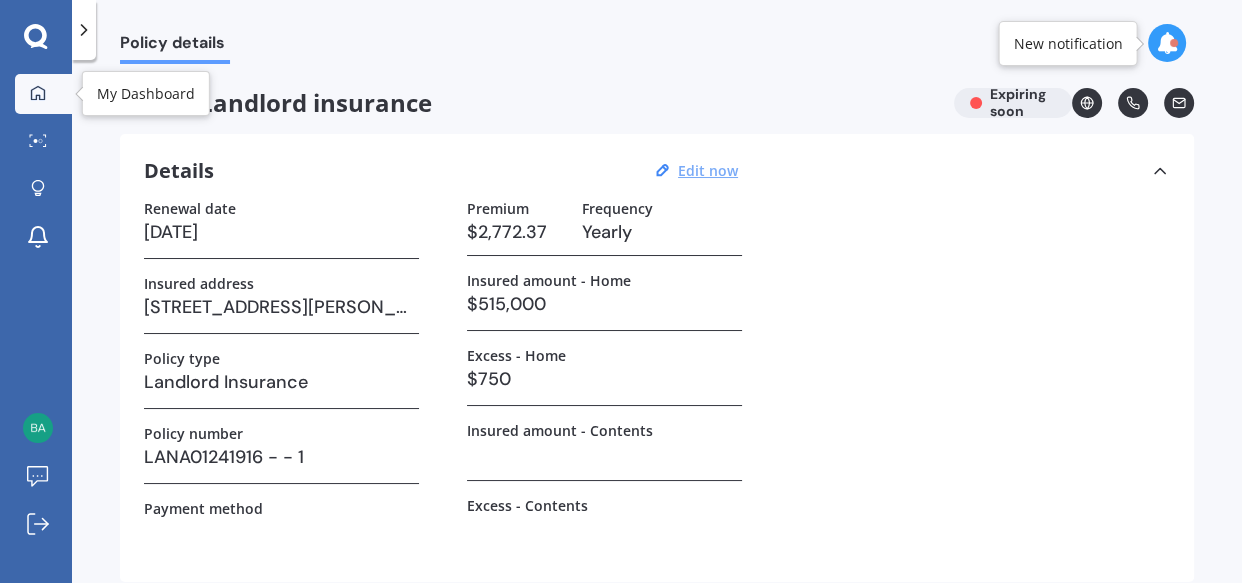 click on "My Dashboard" at bounding box center (43, 94) 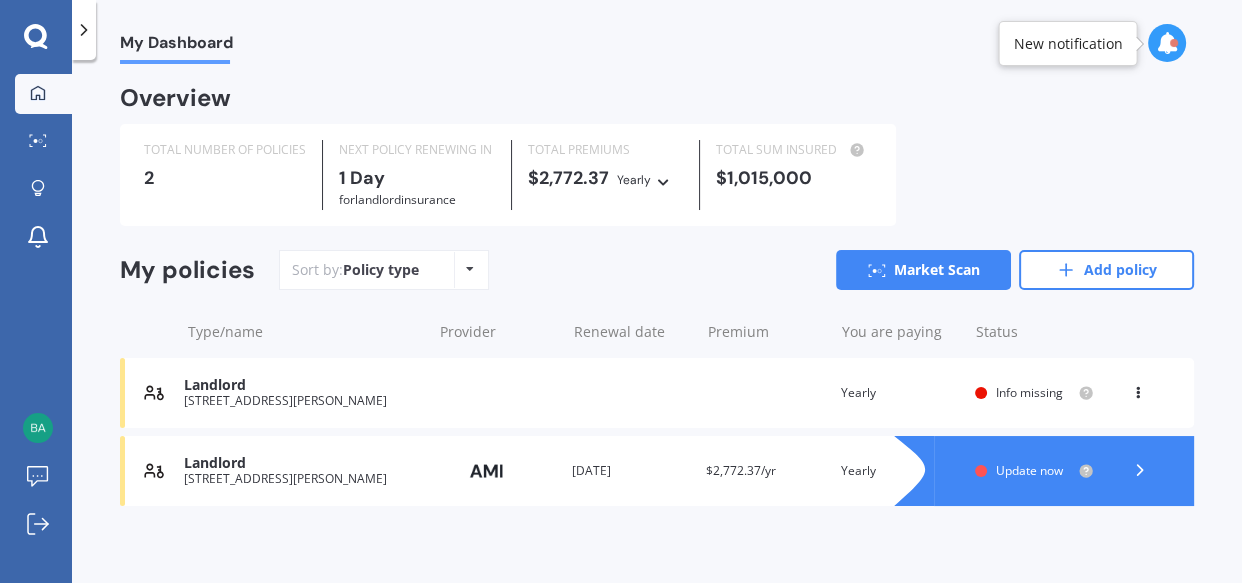 click 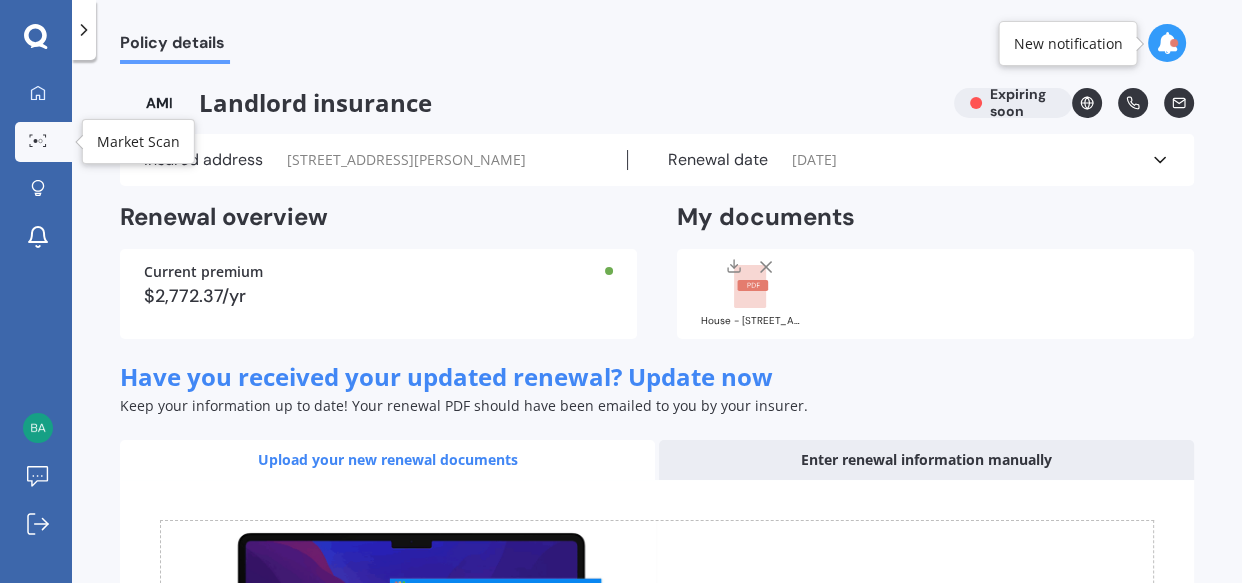 click at bounding box center (38, 141) 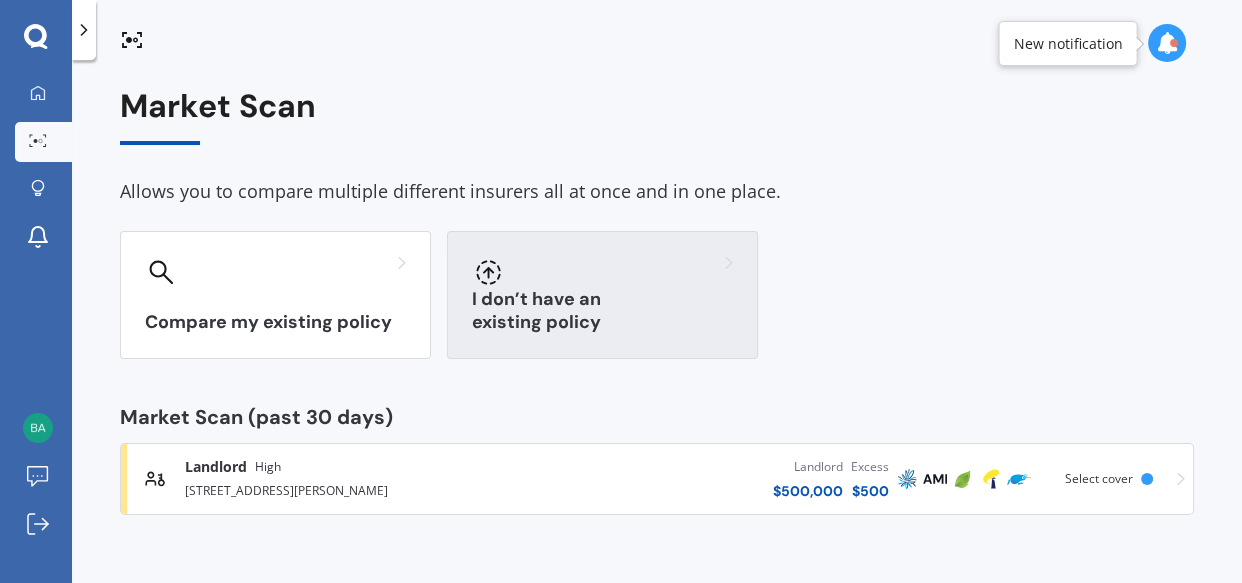 click on "I don’t have an existing policy" at bounding box center [602, 295] 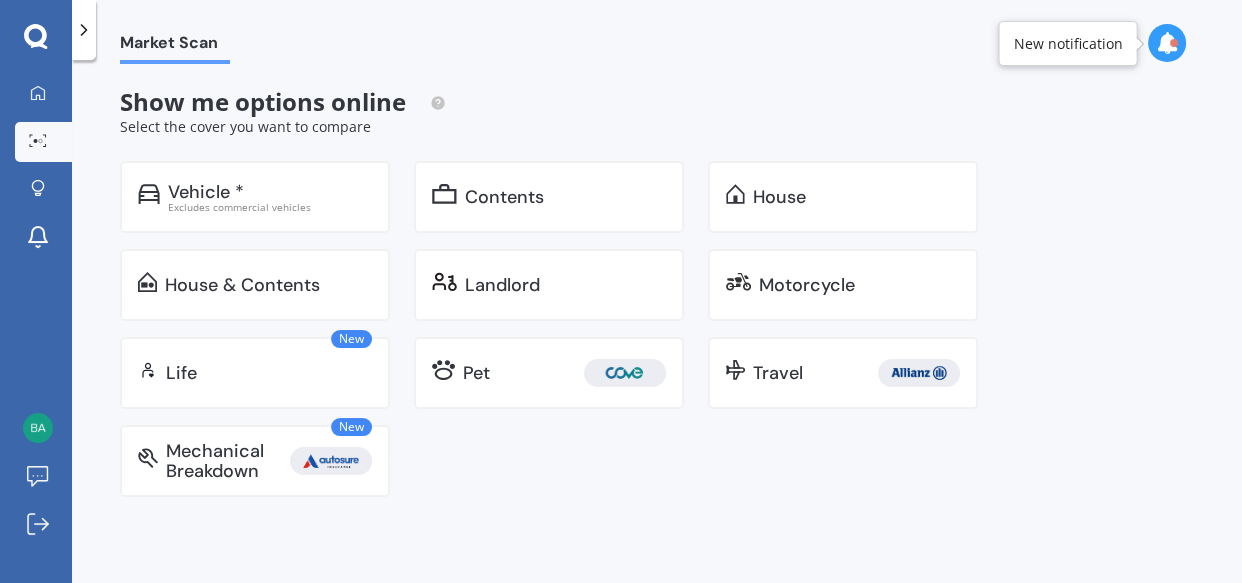 click on "Landlord" at bounding box center [549, 285] 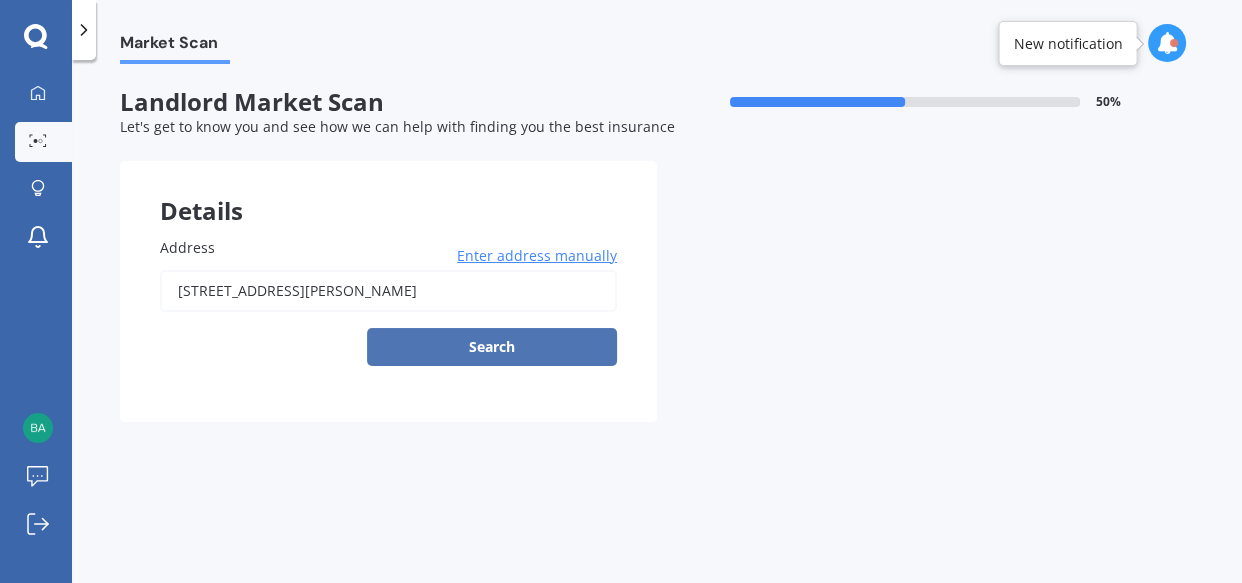 click on "Search" at bounding box center (492, 347) 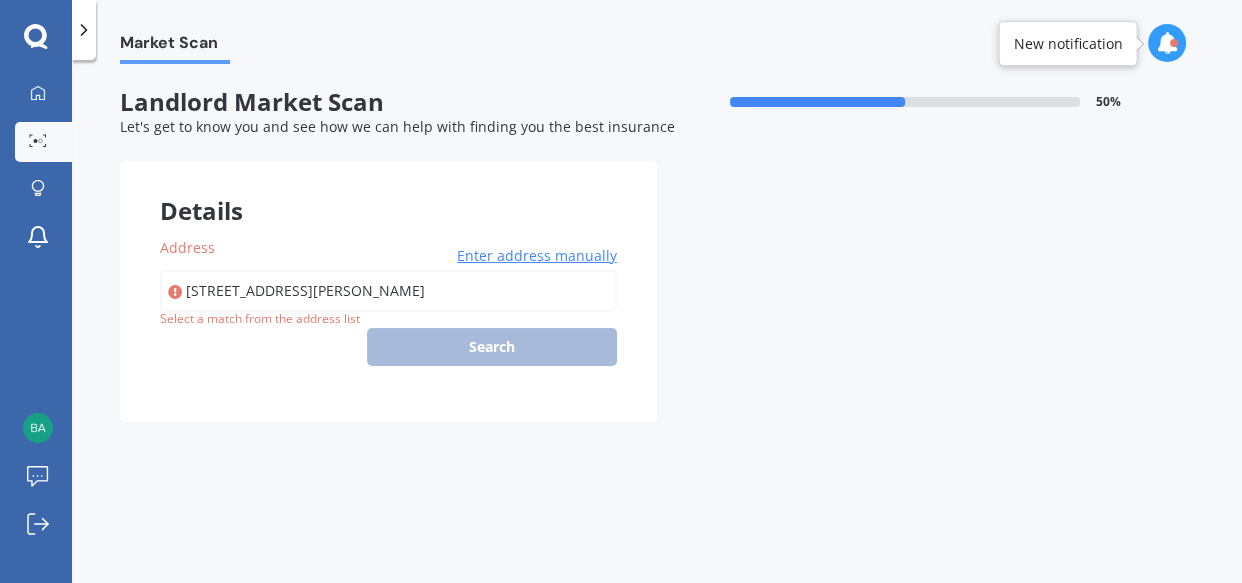 type on "[STREET_ADDRESS][PERSON_NAME]" 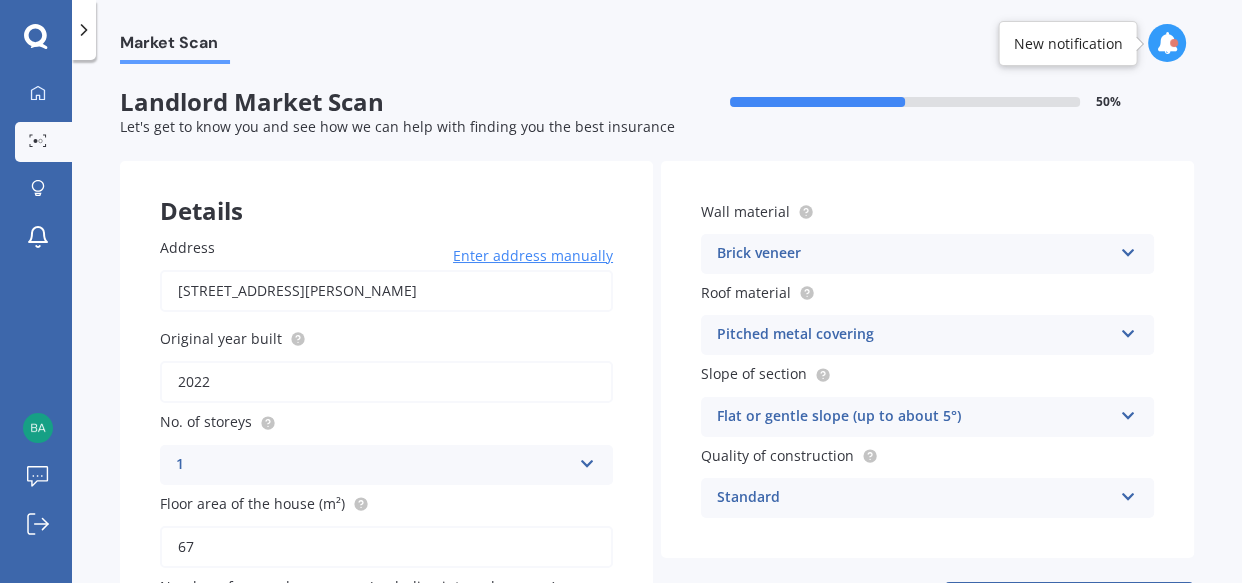 click on "2022" at bounding box center (386, 382) 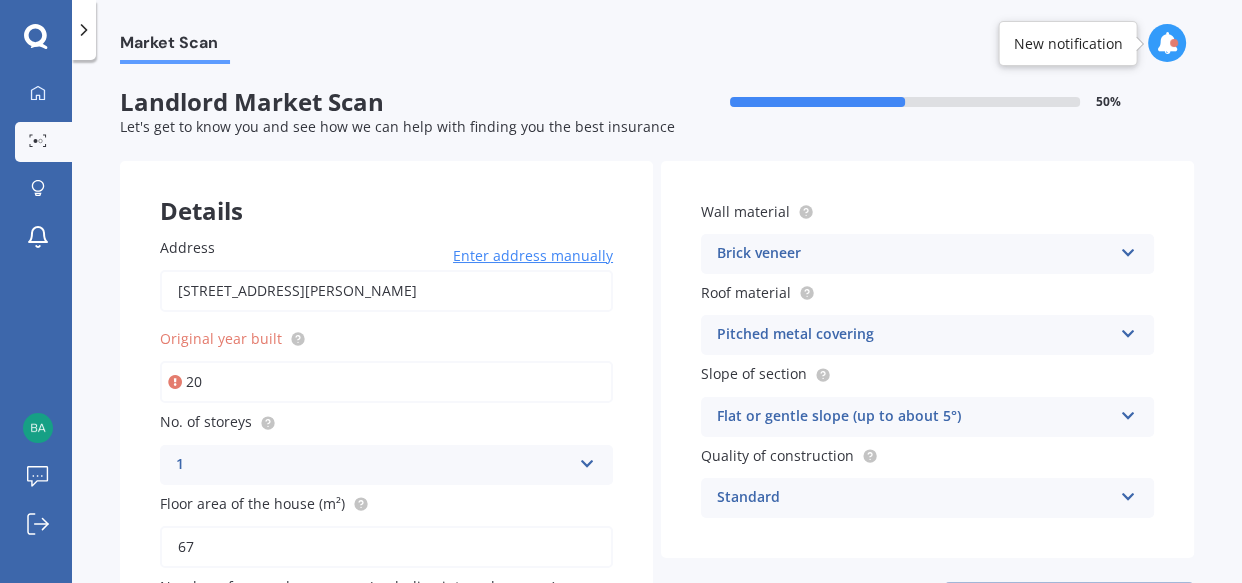 type on "2" 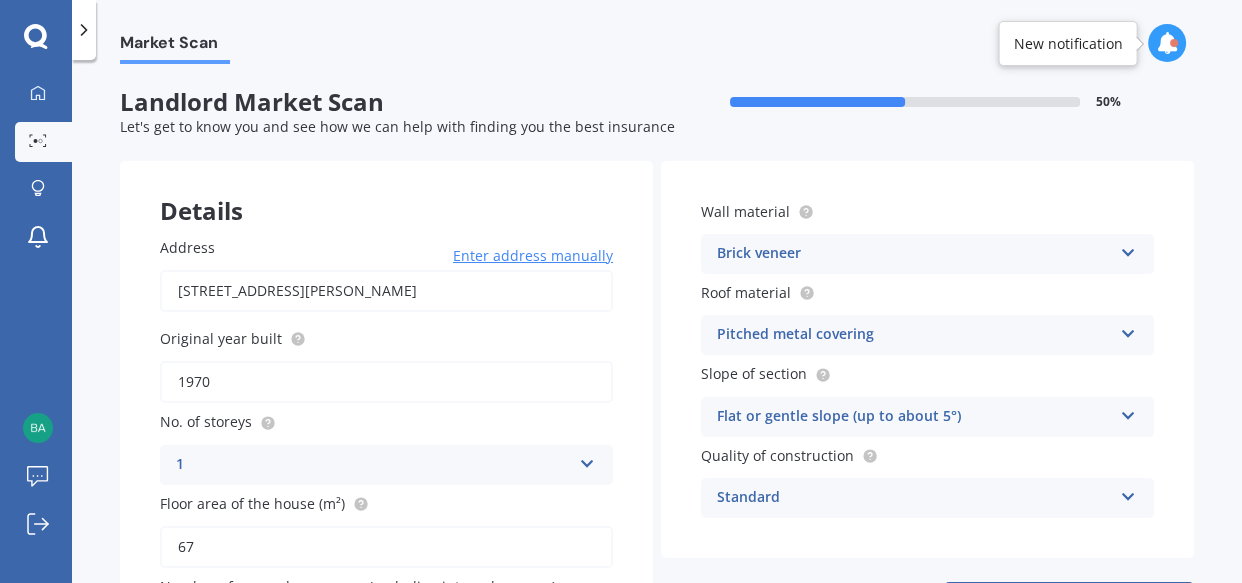 type on "1970" 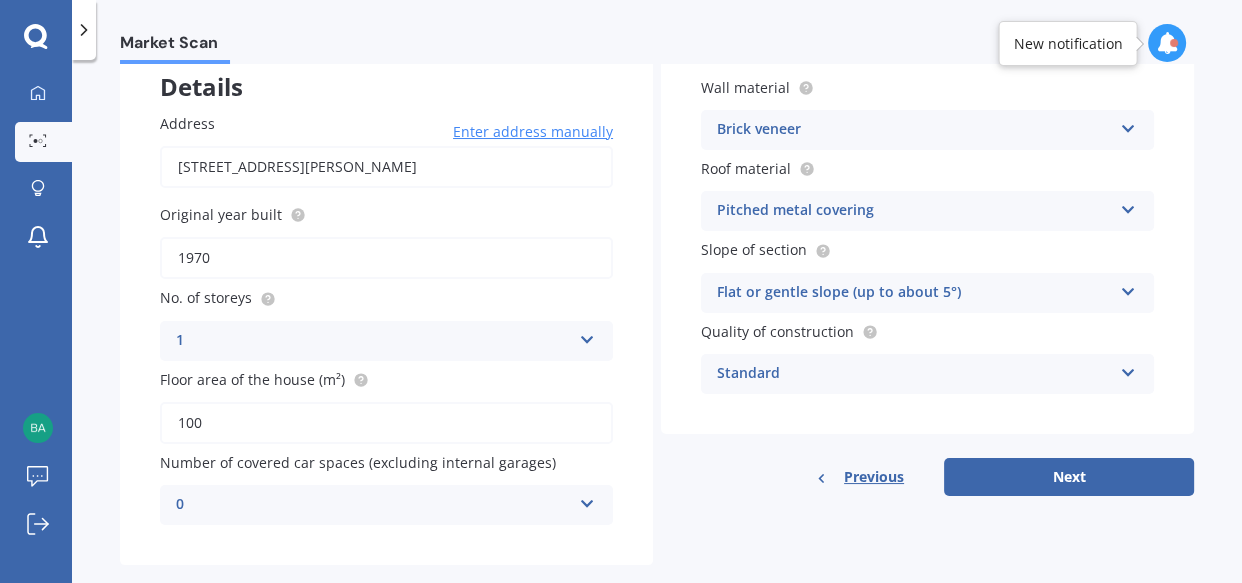scroll, scrollTop: 135, scrollLeft: 0, axis: vertical 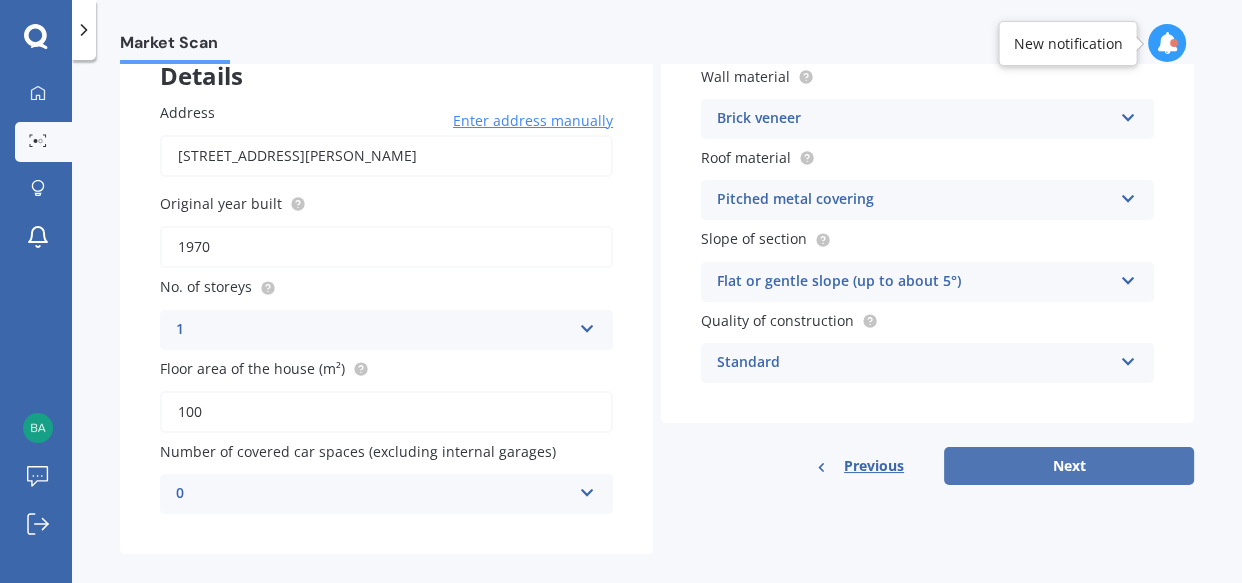 type on "100" 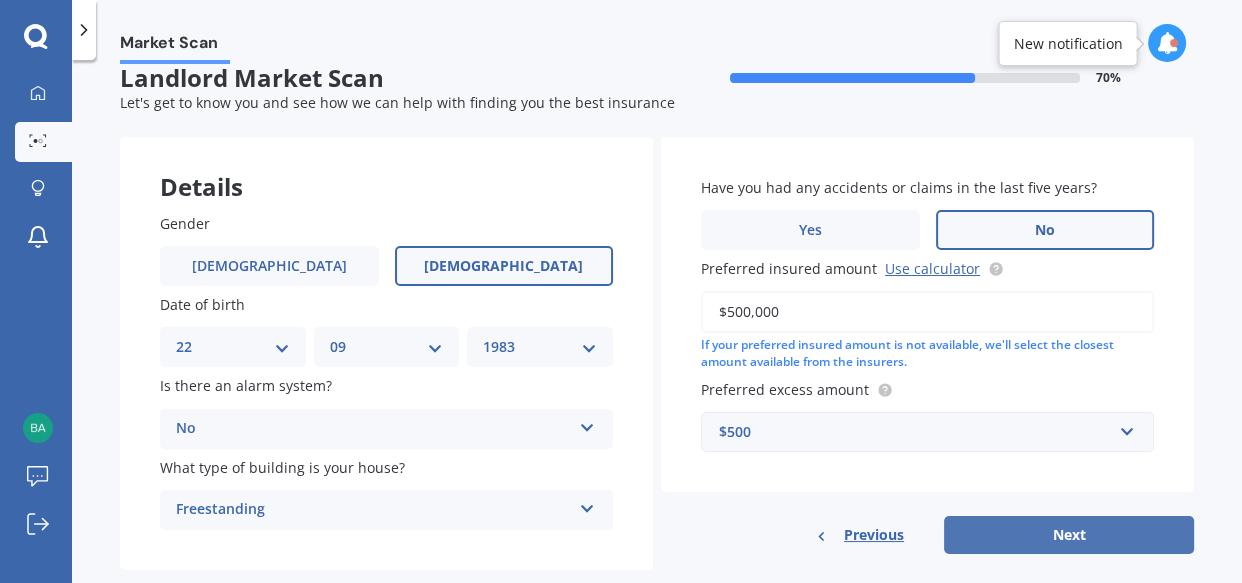 scroll, scrollTop: 0, scrollLeft: 0, axis: both 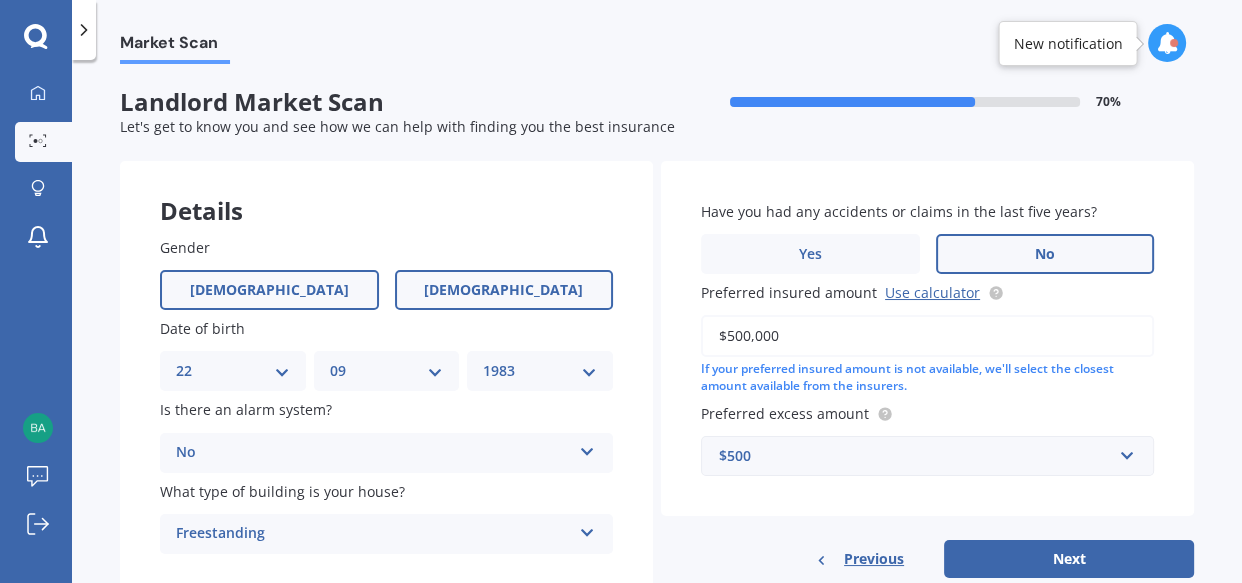 click on "[DEMOGRAPHIC_DATA]" at bounding box center (269, 290) 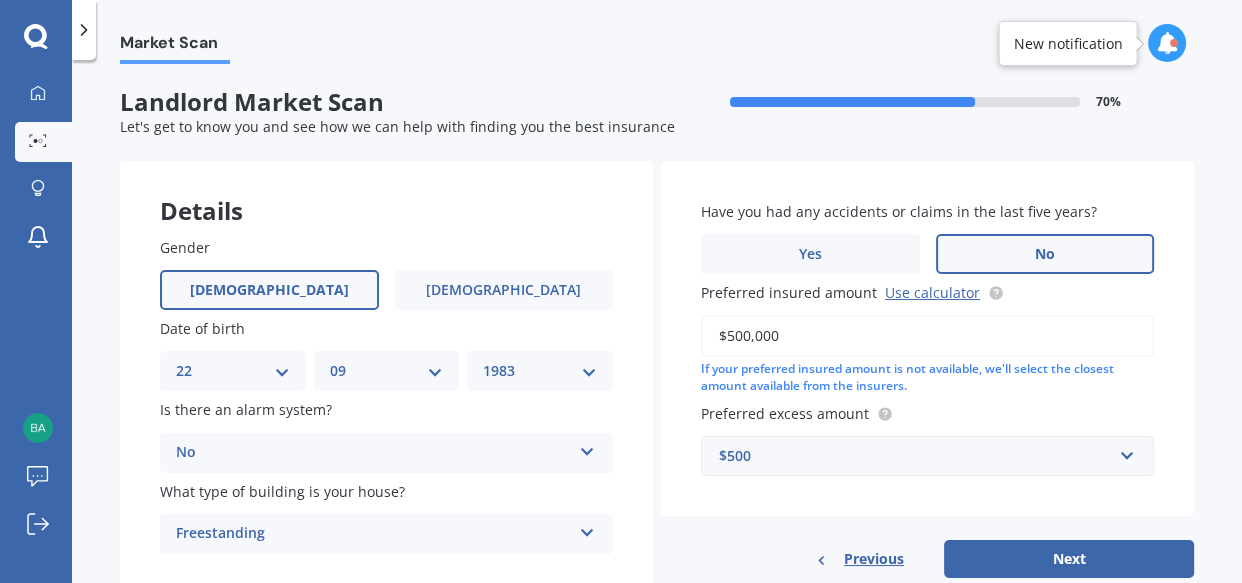 click on "DD 01 02 03 04 05 06 07 08 09 10 11 12 13 14 15 16 17 18 19 20 21 22 23 24 25 26 27 28 29 30 31" at bounding box center (233, 371) 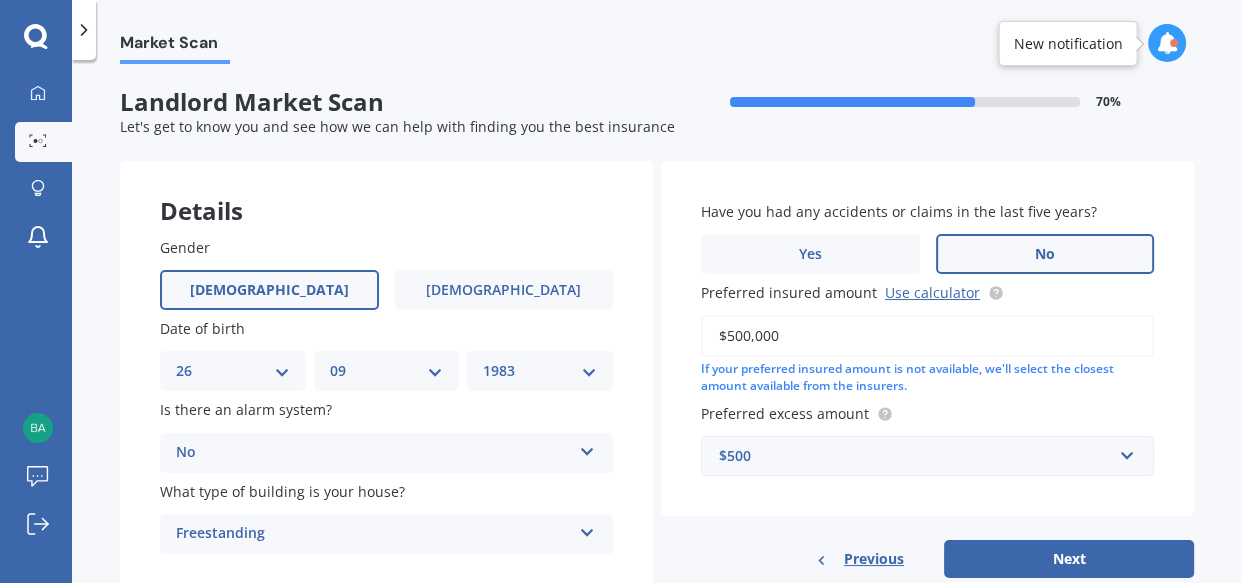 click on "DD 01 02 03 04 05 06 07 08 09 10 11 12 13 14 15 16 17 18 19 20 21 22 23 24 25 26 27 28 29 30 31" at bounding box center [233, 371] 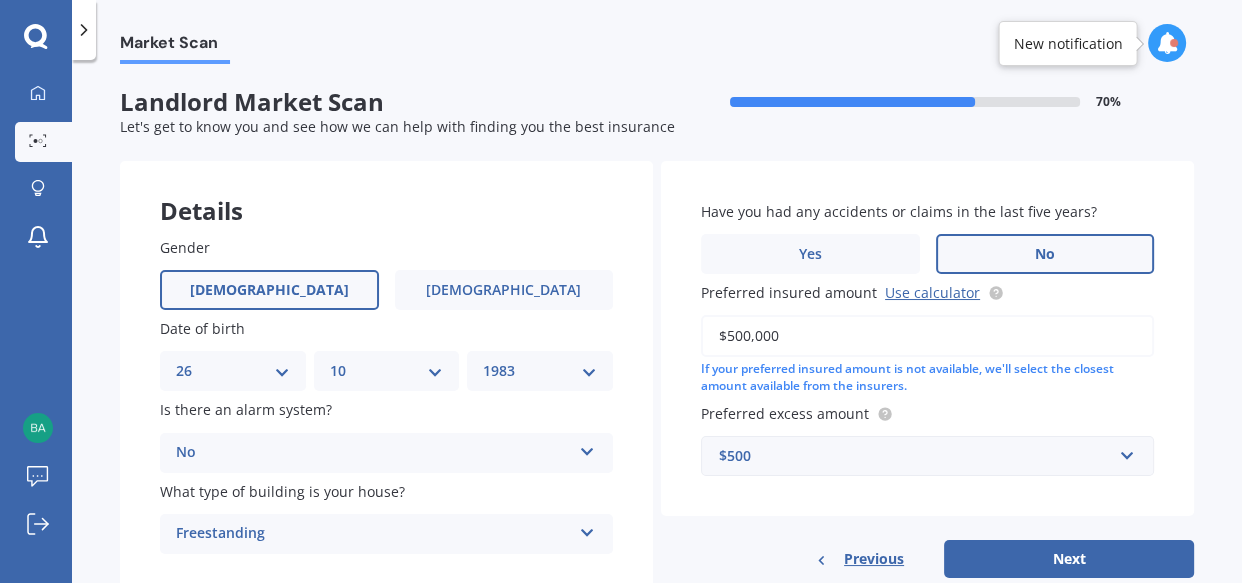 click on "MM 01 02 03 04 05 06 07 08 09 10 11 12" at bounding box center (387, 371) 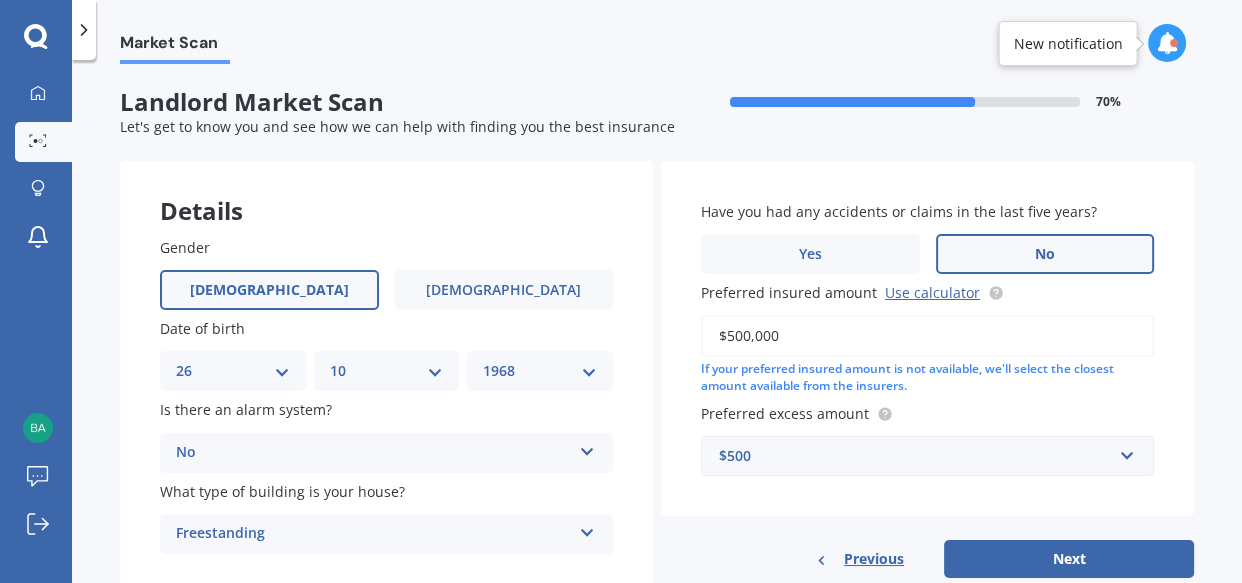 click on "YYYY 2009 2008 2007 2006 2005 2004 2003 2002 2001 2000 1999 1998 1997 1996 1995 1994 1993 1992 1991 1990 1989 1988 1987 1986 1985 1984 1983 1982 1981 1980 1979 1978 1977 1976 1975 1974 1973 1972 1971 1970 1969 1968 1967 1966 1965 1964 1963 1962 1961 1960 1959 1958 1957 1956 1955 1954 1953 1952 1951 1950 1949 1948 1947 1946 1945 1944 1943 1942 1941 1940 1939 1938 1937 1936 1935 1934 1933 1932 1931 1930 1929 1928 1927 1926 1925 1924 1923 1922 1921 1920 1919 1918 1917 1916 1915 1914 1913 1912 1911 1910" at bounding box center (540, 371) 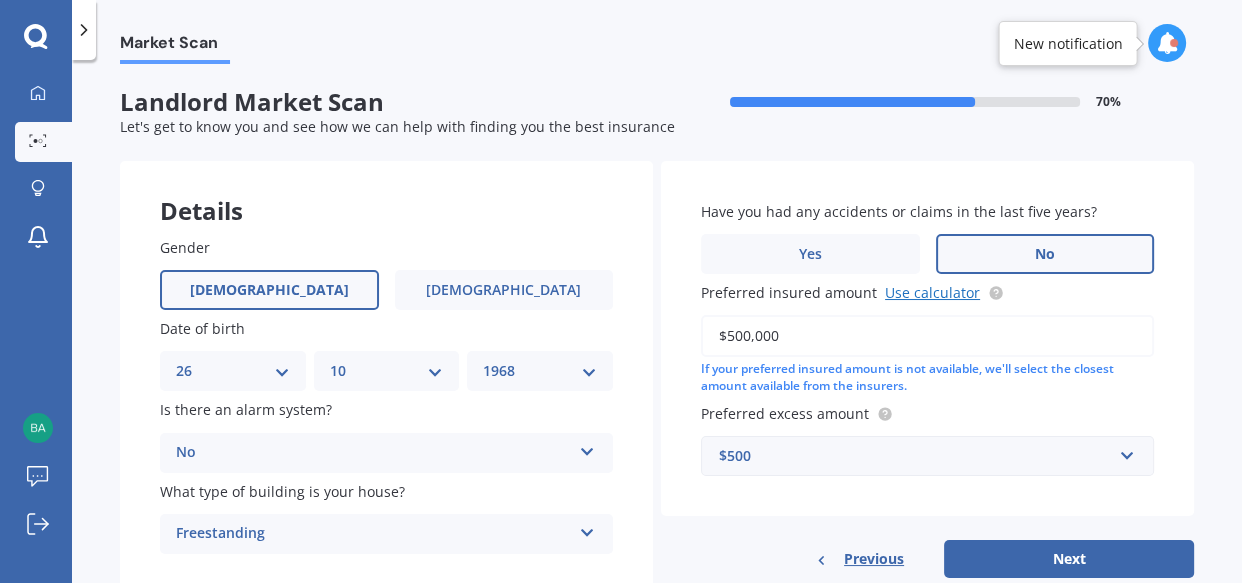 click on "Use calculator" at bounding box center (932, 292) 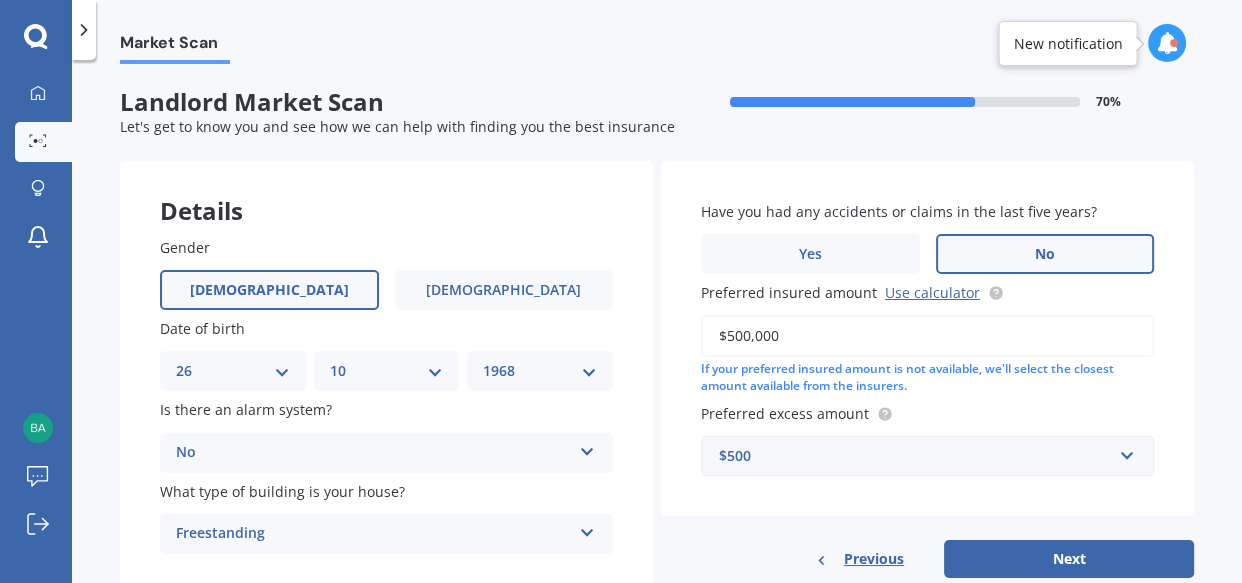 click on "$500,000" at bounding box center [927, 336] 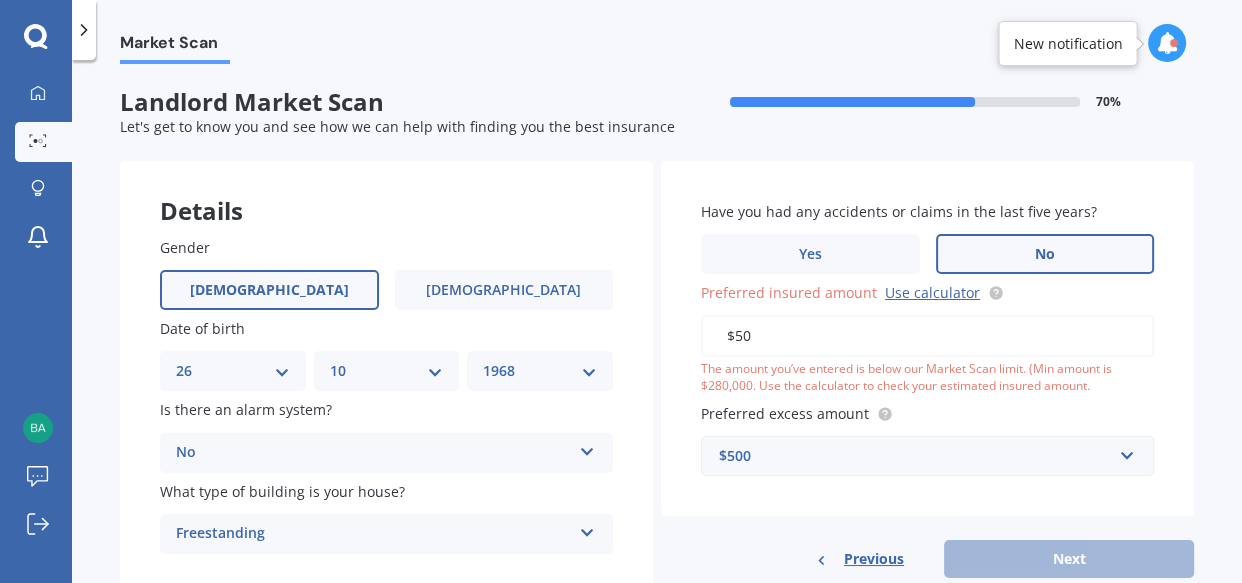 type on "$5" 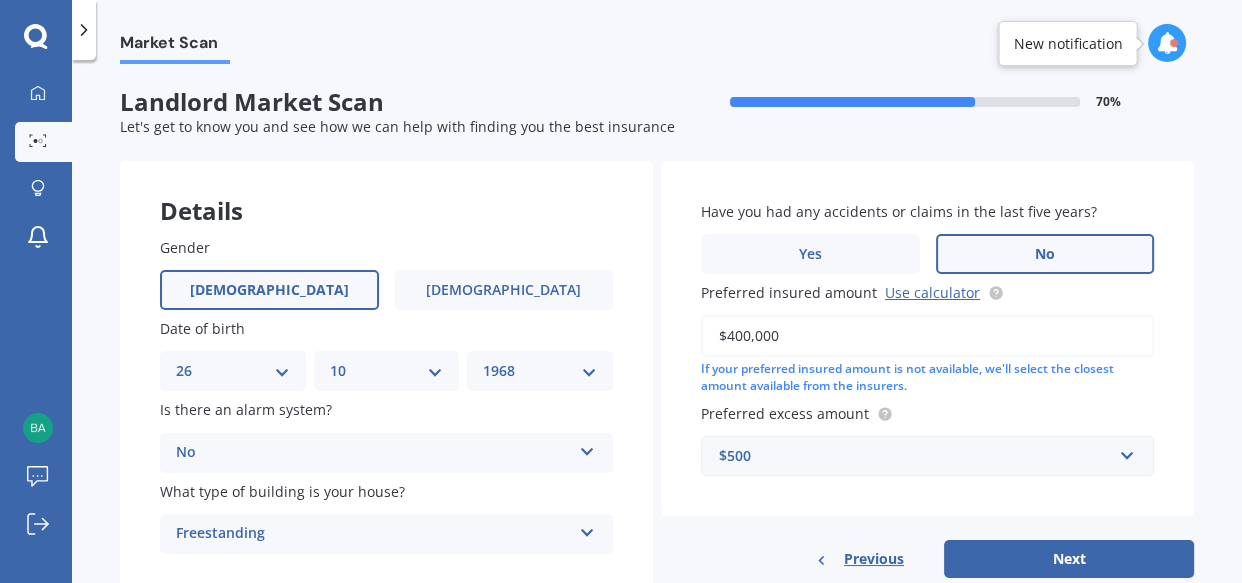 type on "$400,000" 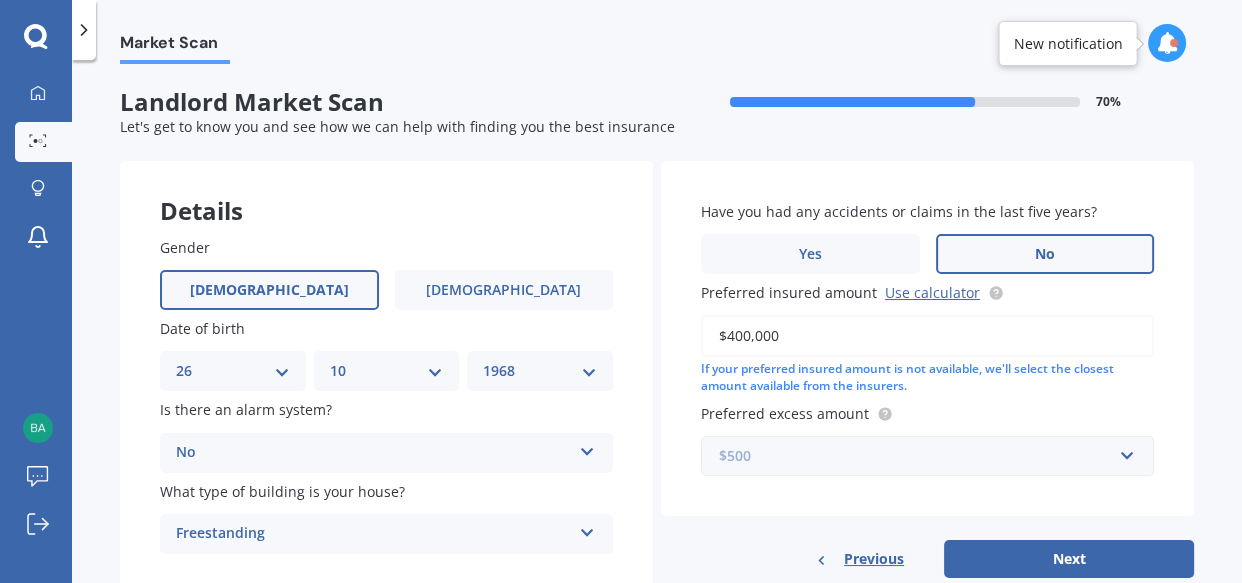 click at bounding box center (920, 456) 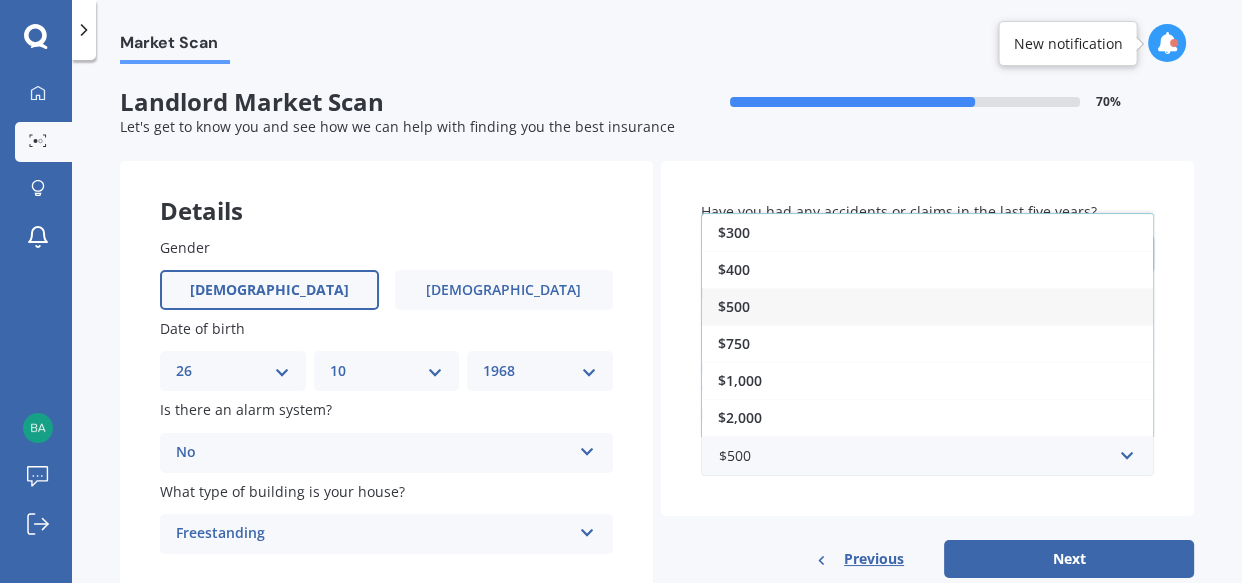 click on "$750" at bounding box center [927, 343] 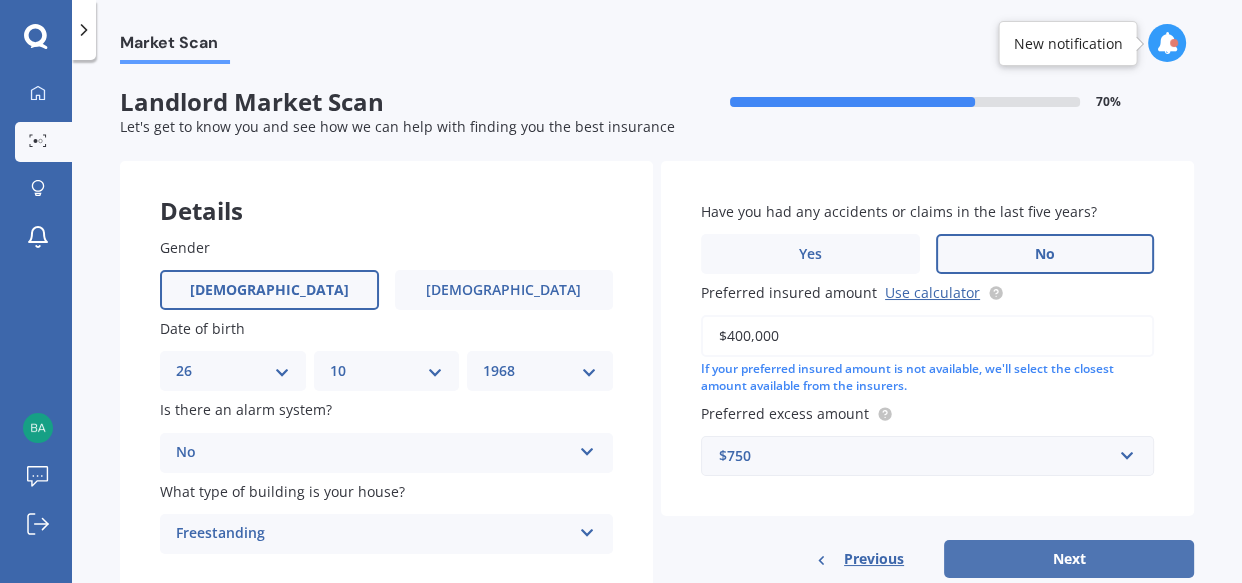 click on "Next" at bounding box center (1069, 559) 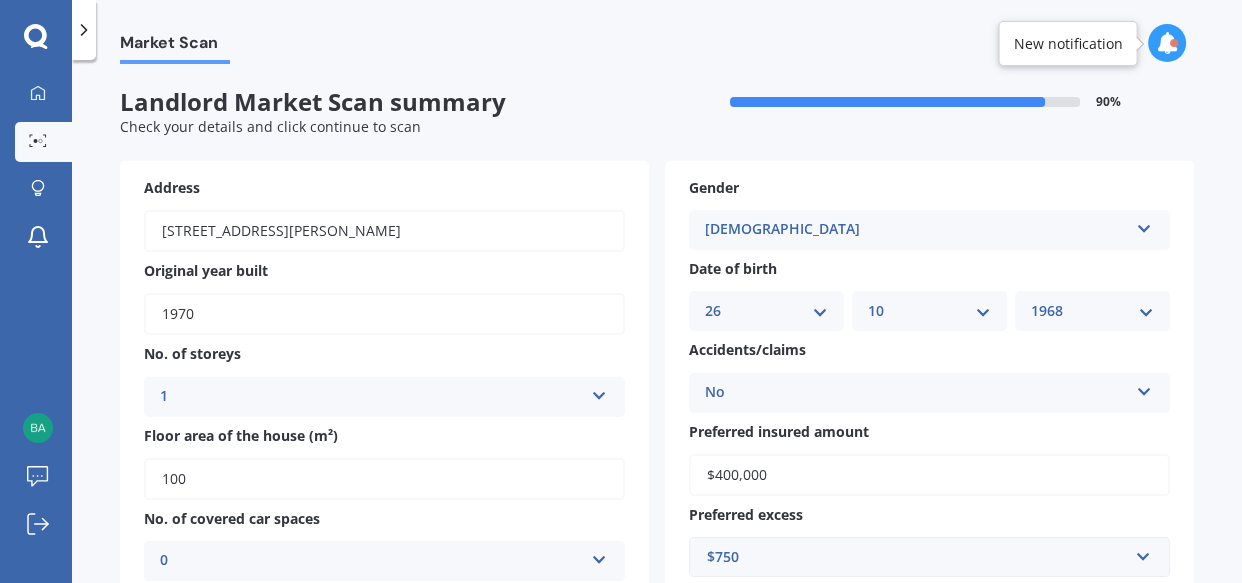 click on "[DEMOGRAPHIC_DATA] [DEMOGRAPHIC_DATA] [DEMOGRAPHIC_DATA]" at bounding box center [929, 230] 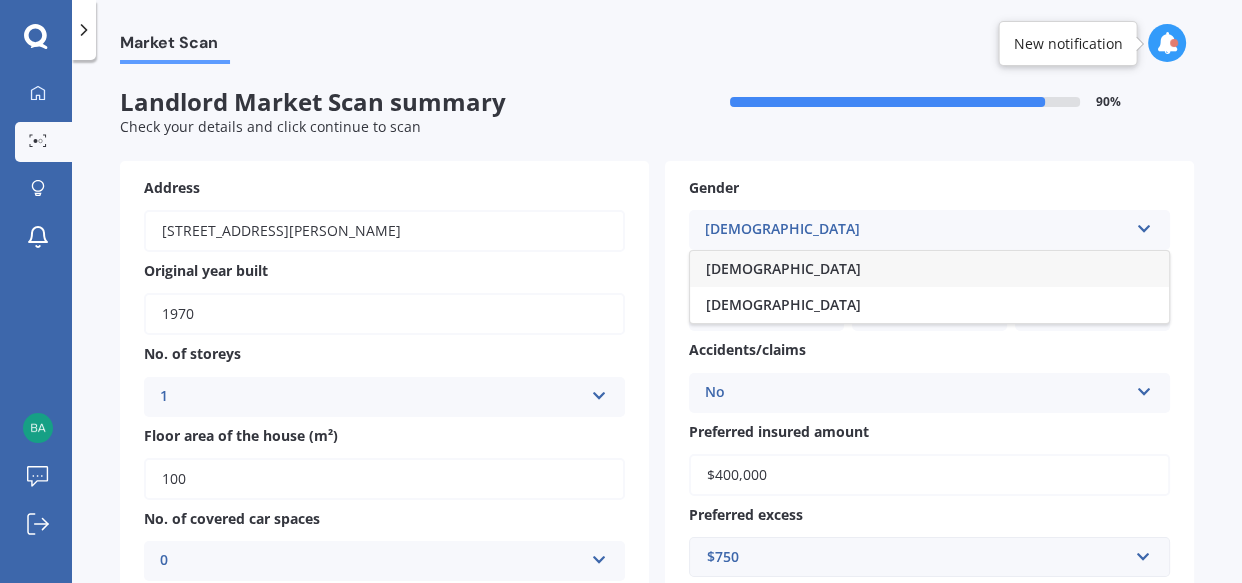 click at bounding box center [1144, 225] 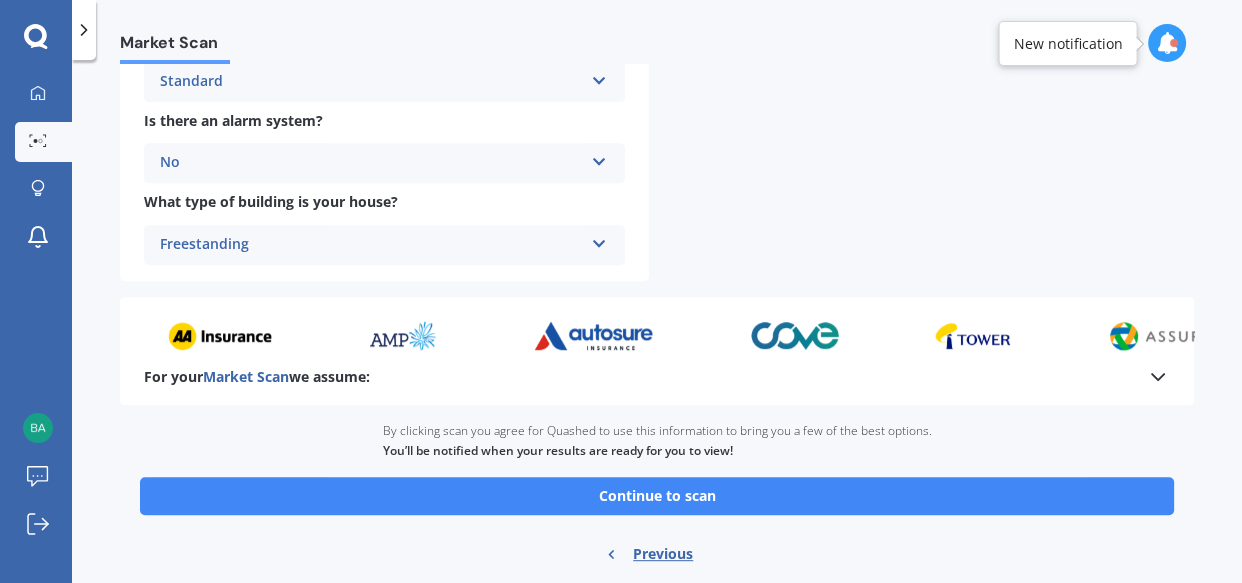 scroll, scrollTop: 851, scrollLeft: 0, axis: vertical 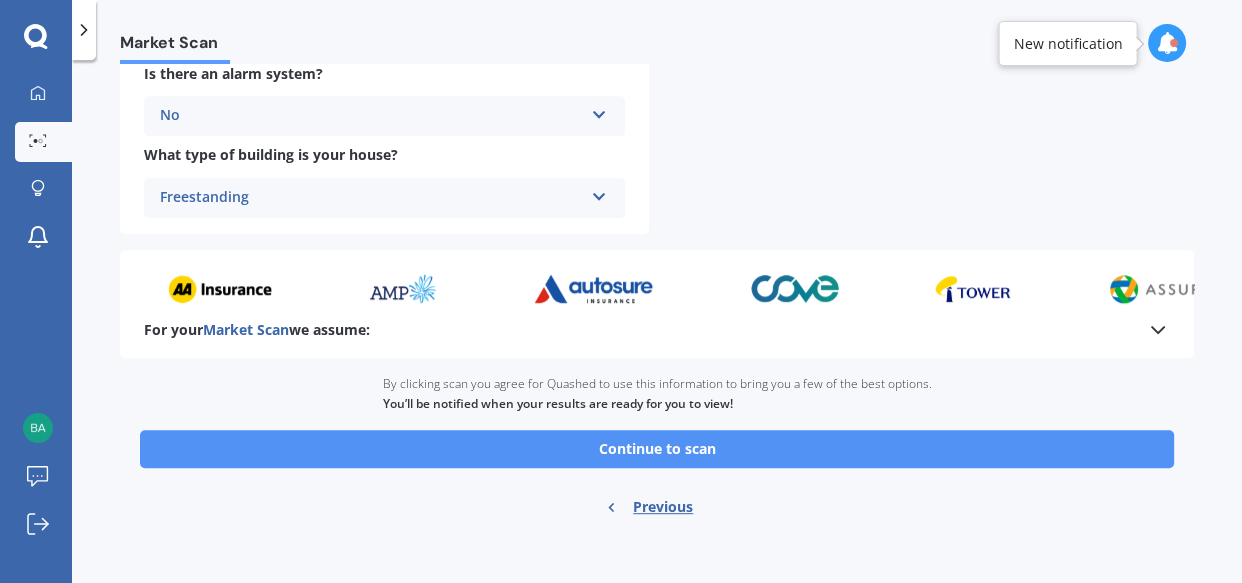 click on "Continue to scan" at bounding box center (657, 449) 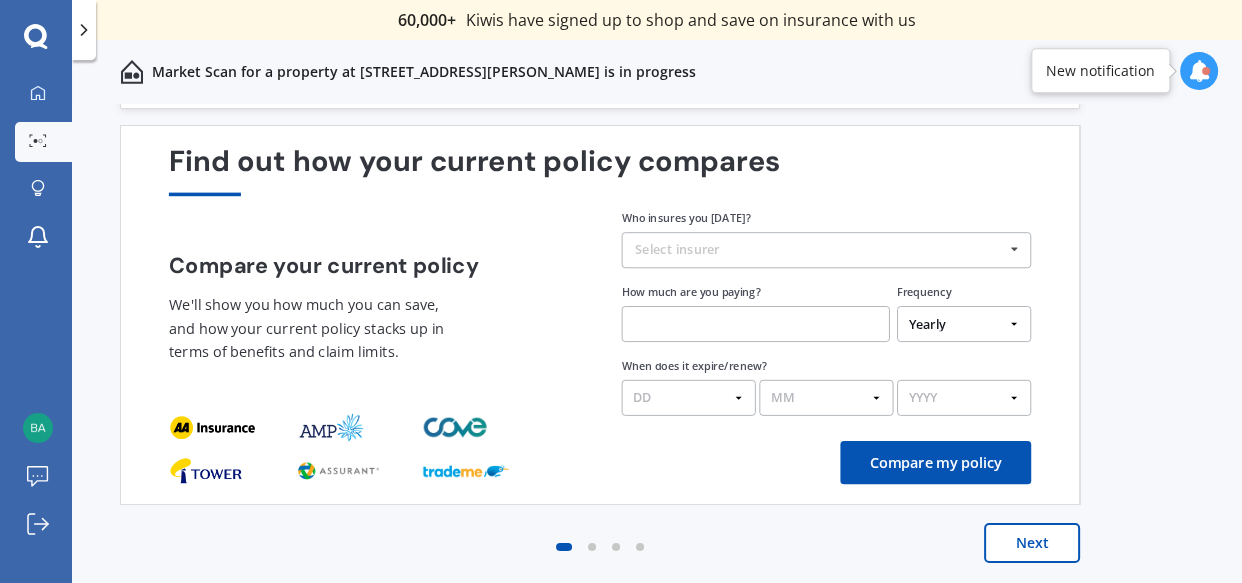 scroll, scrollTop: 0, scrollLeft: 0, axis: both 